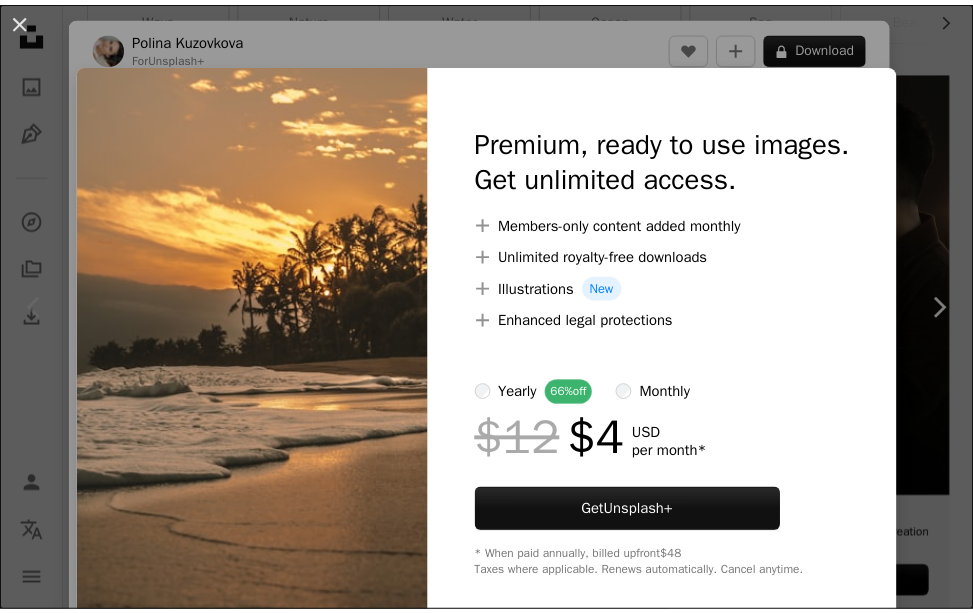 scroll, scrollTop: 427, scrollLeft: 0, axis: vertical 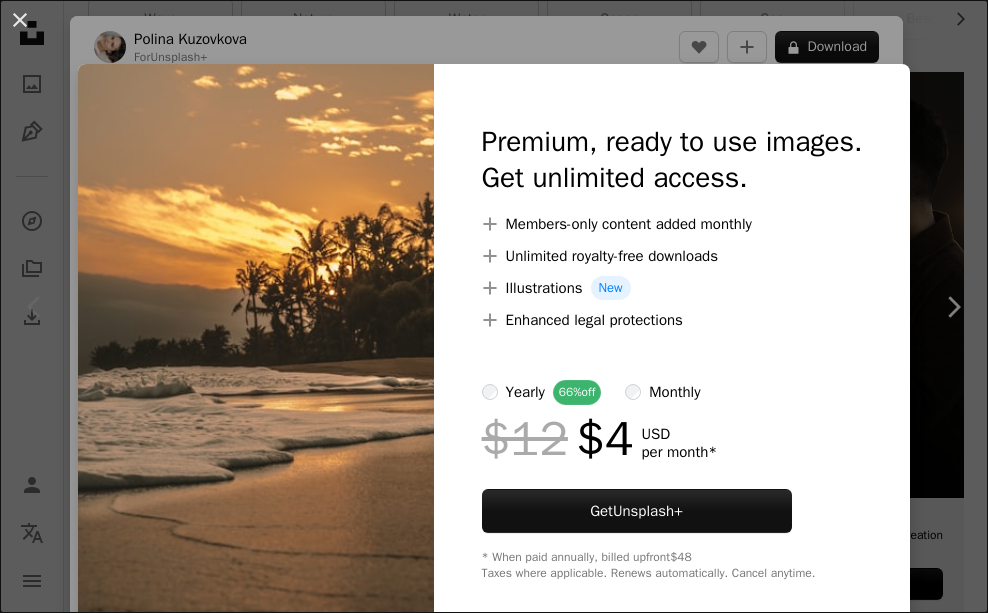 click at bounding box center (256, 352) 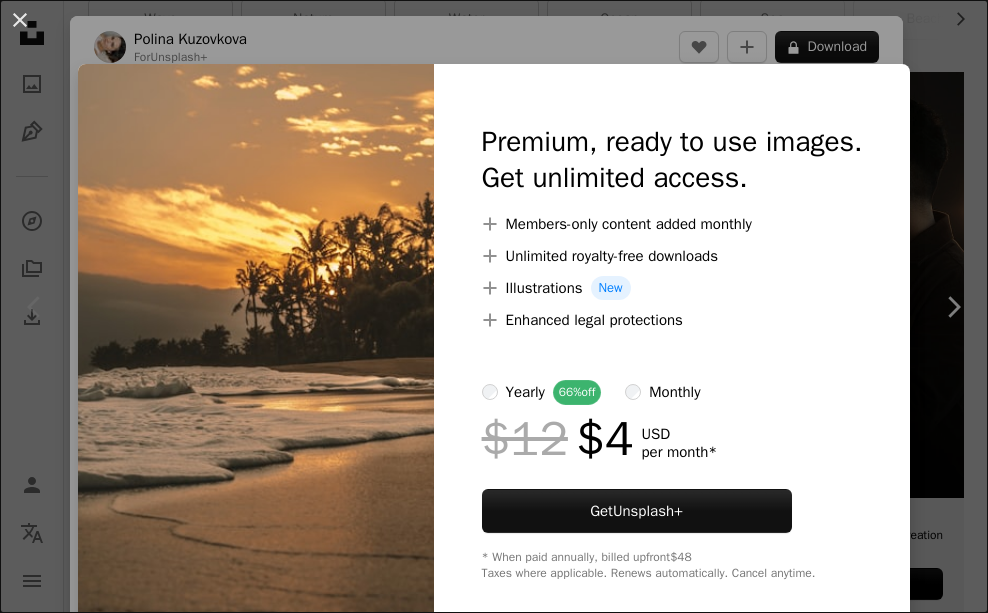 click on "An X shape Premium, ready to use images. Get unlimited access. A plus sign Members-only content added monthly A plus sign Unlimited royalty-free downloads A plus sign Illustrations  New A plus sign Enhanced legal protections yearly 66%  off monthly $12   $4 USD per month * Get  Unsplash+ * When paid annually, billed upfront  $48 Taxes where applicable. Renews automatically. Cancel anytime." at bounding box center [494, 306] 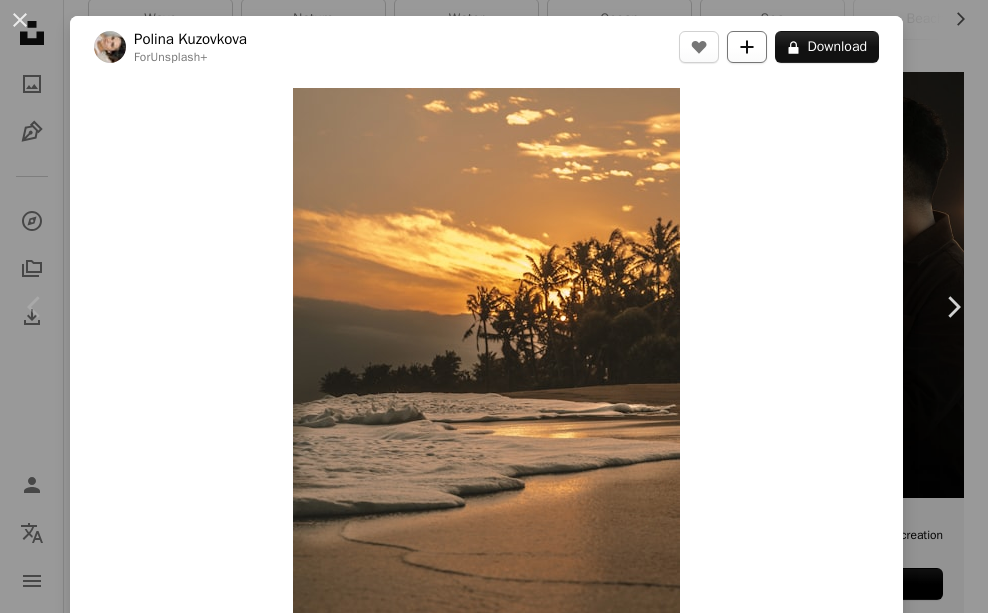 click on "A plus sign" at bounding box center (747, 47) 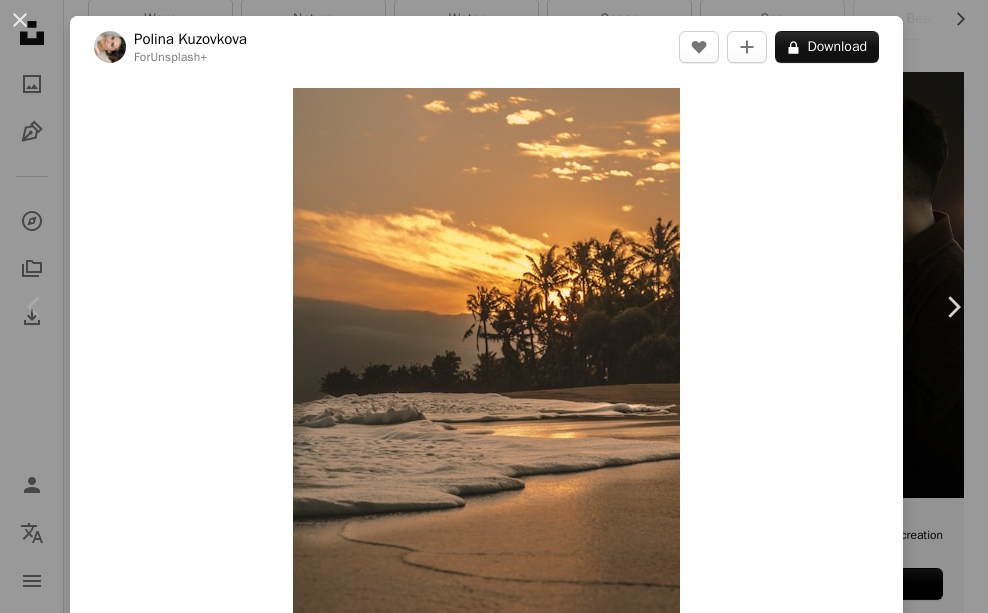 type on "**********" 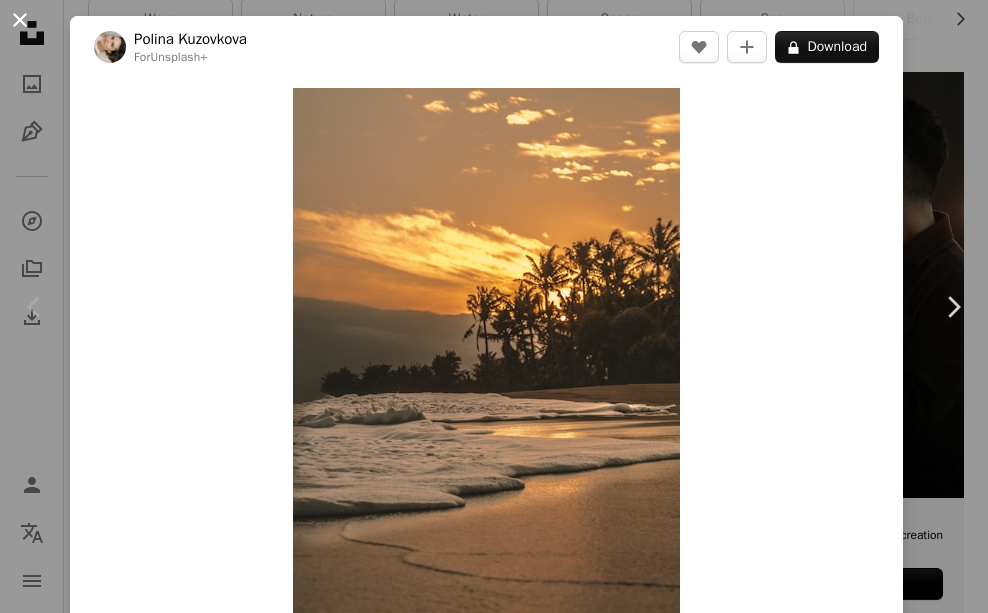 click on "An X shape" at bounding box center [20, 20] 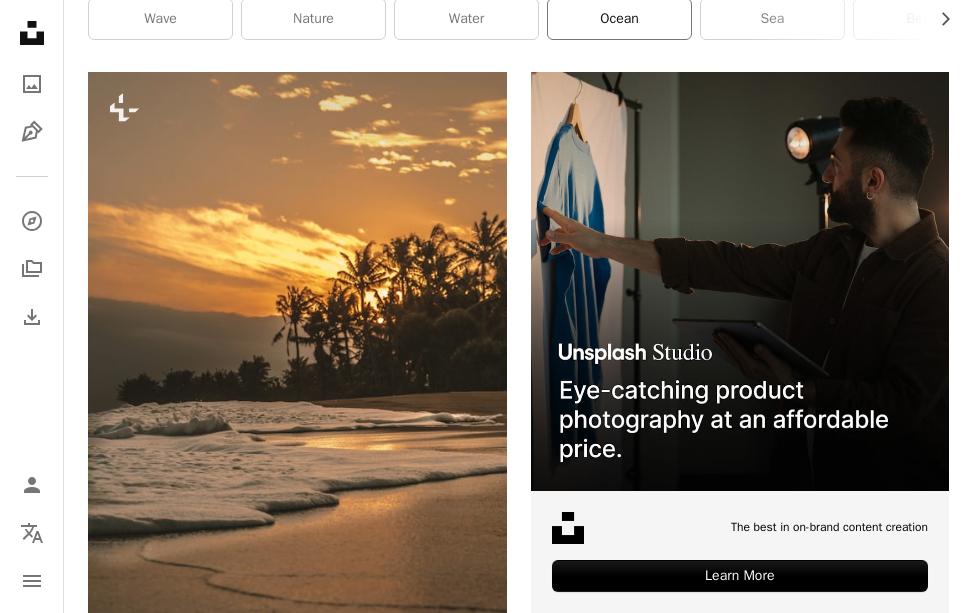 click on "ocean" at bounding box center [619, 19] 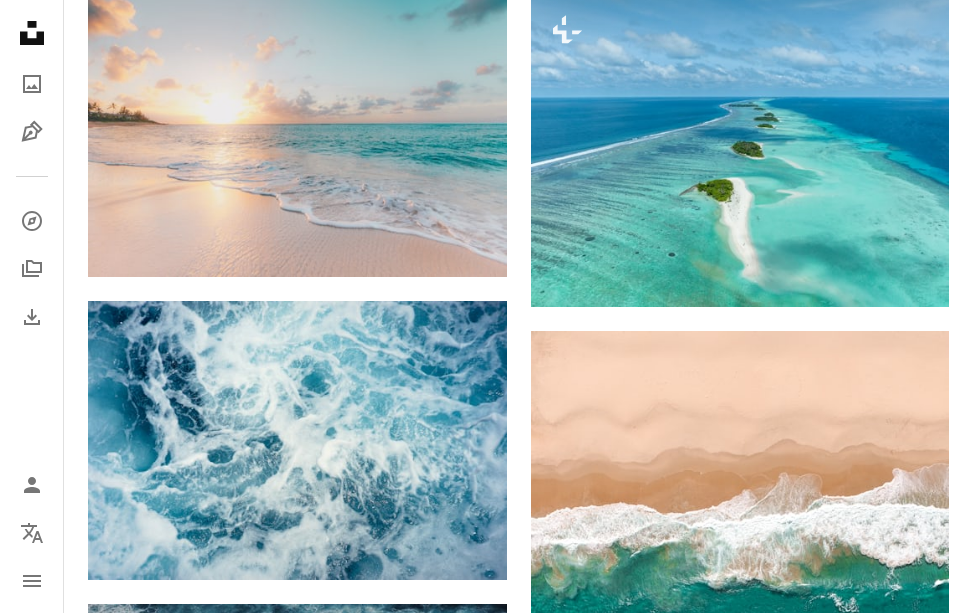 scroll, scrollTop: 2027, scrollLeft: 0, axis: vertical 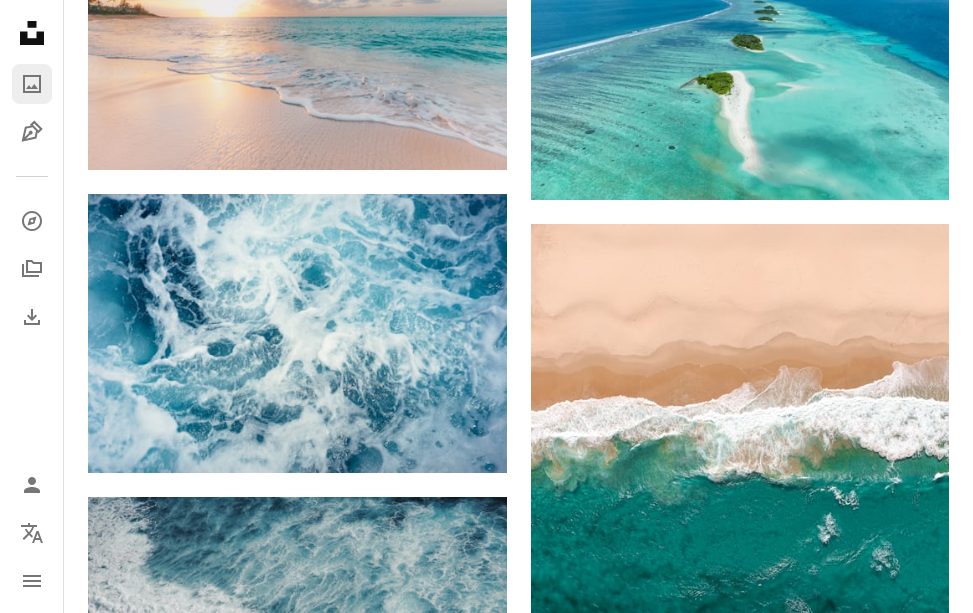 click on "A photo" 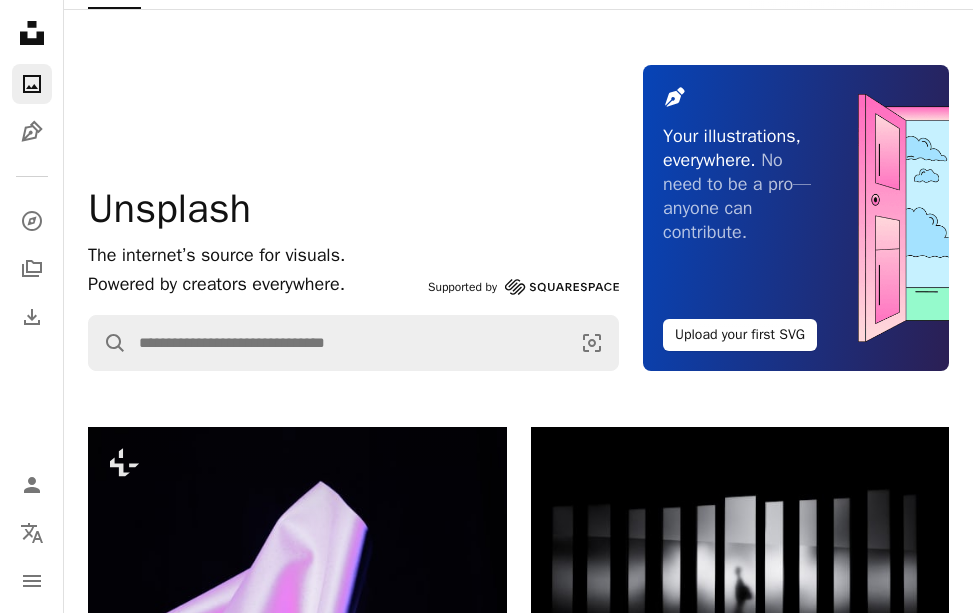 scroll, scrollTop: 0, scrollLeft: 0, axis: both 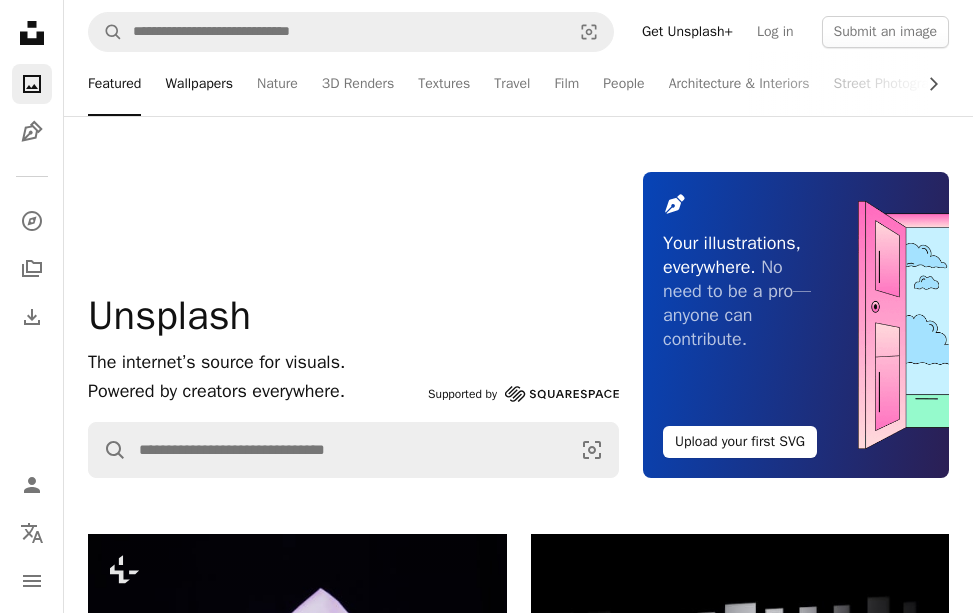 click on "Wallpapers" at bounding box center [199, 84] 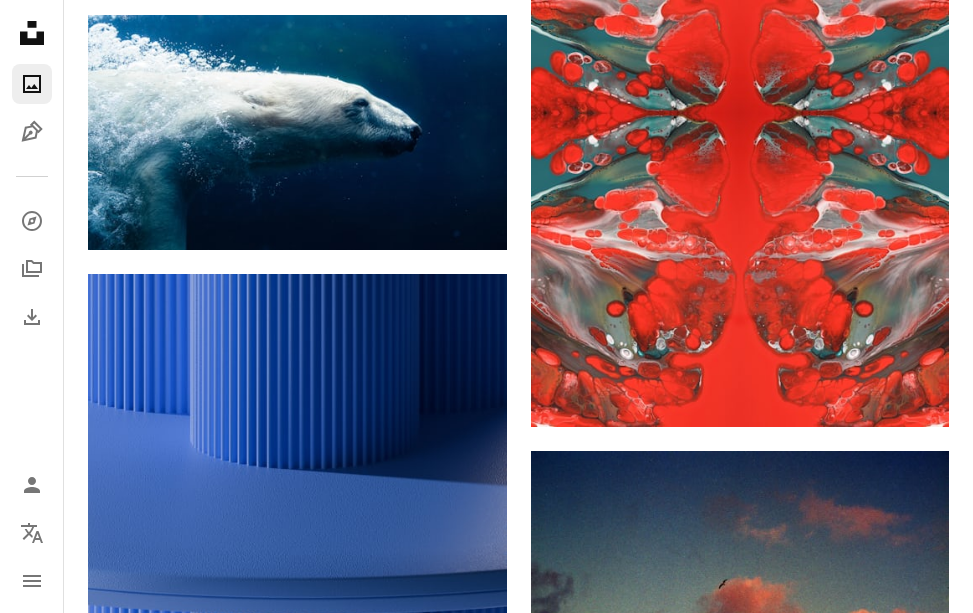 scroll, scrollTop: 1280, scrollLeft: 0, axis: vertical 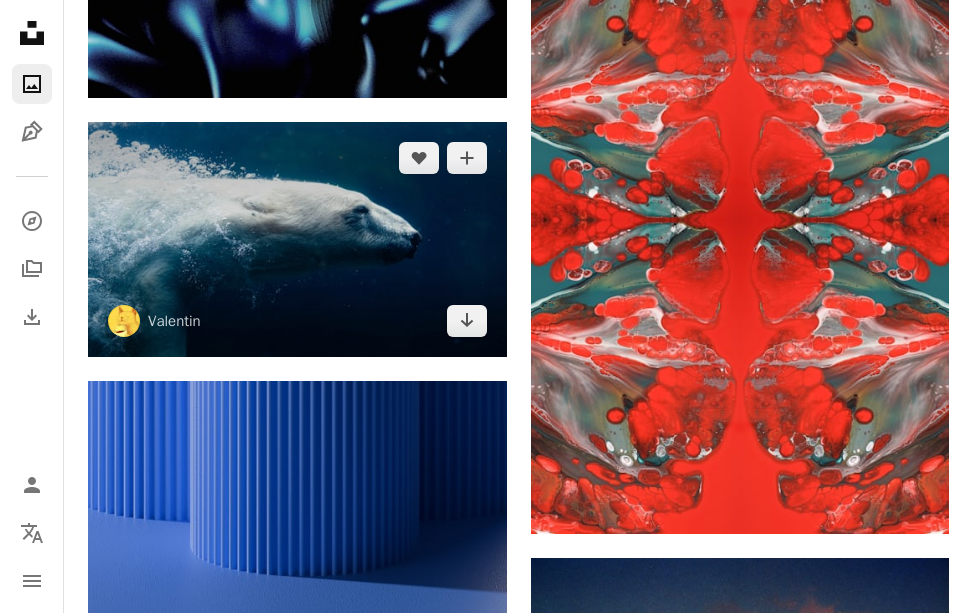 click at bounding box center (297, 239) 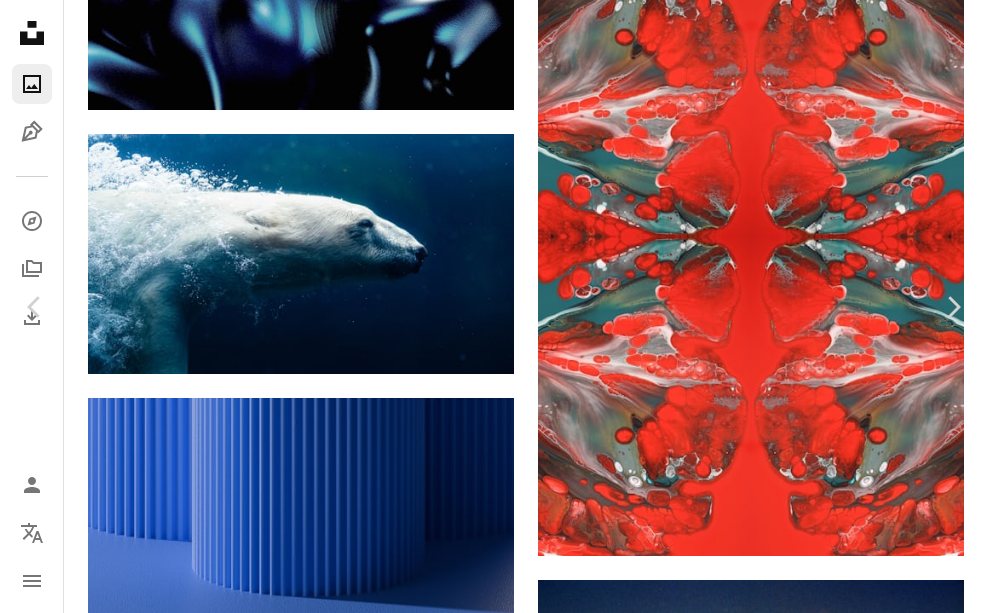 click on "Download free" at bounding box center [789, 4683] 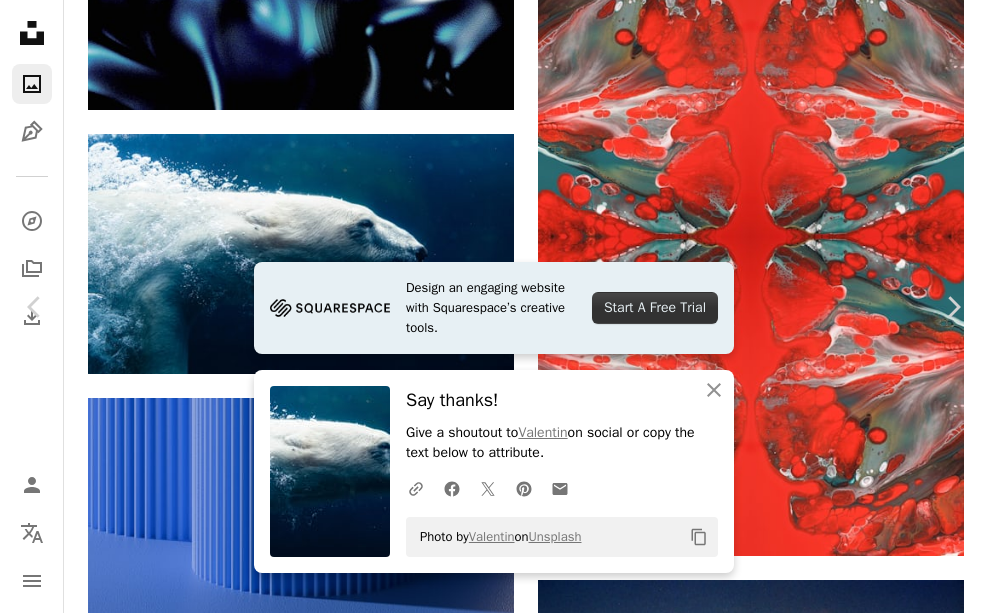 click on "Chevron down" 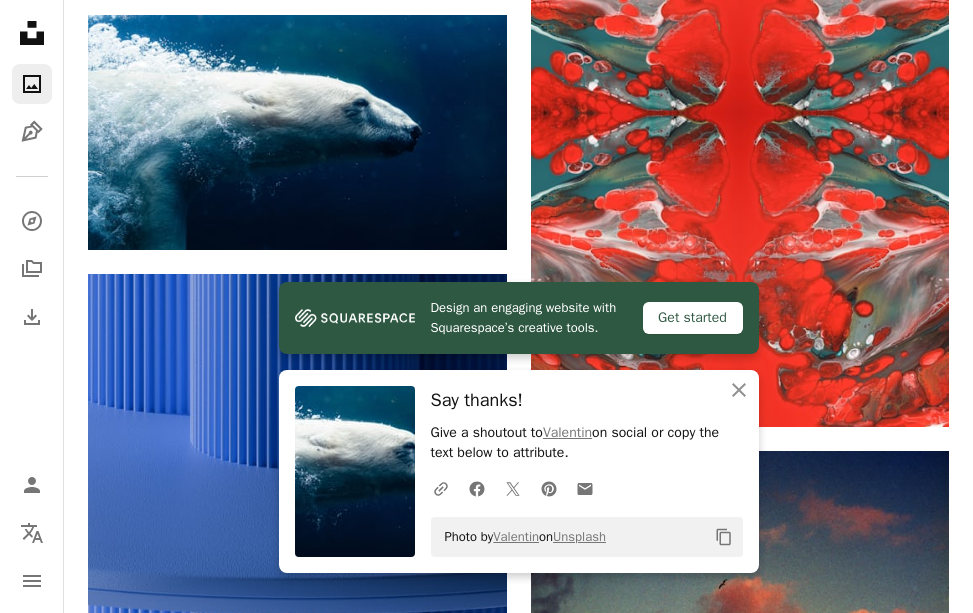 scroll, scrollTop: 1493, scrollLeft: 0, axis: vertical 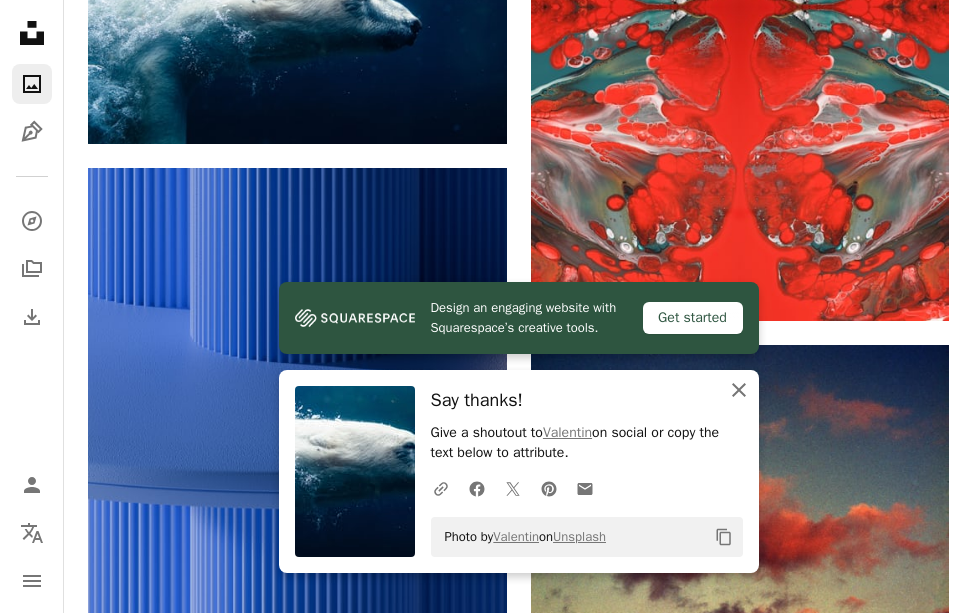 click on "An X shape" 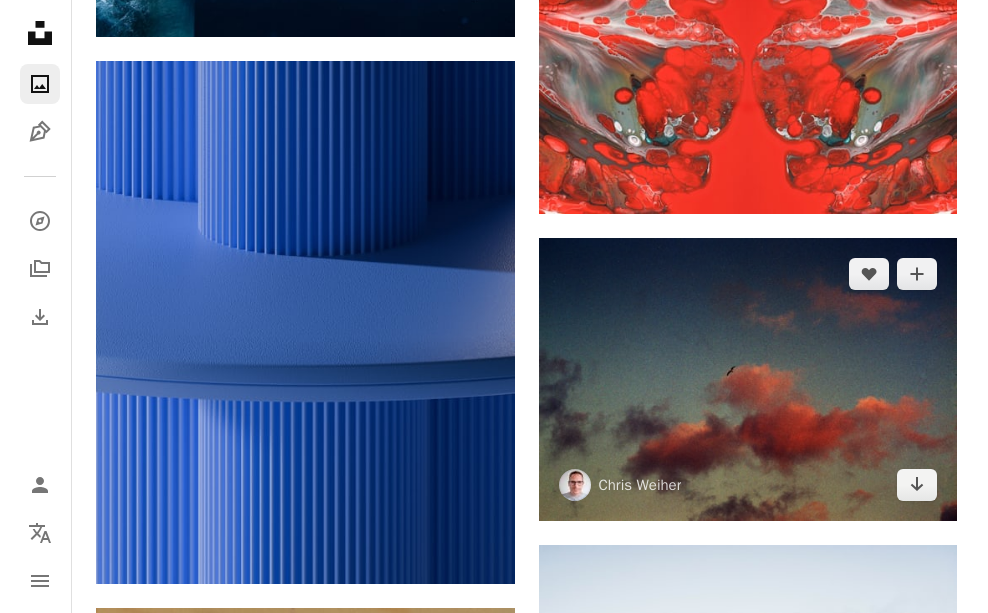 scroll, scrollTop: 1707, scrollLeft: 0, axis: vertical 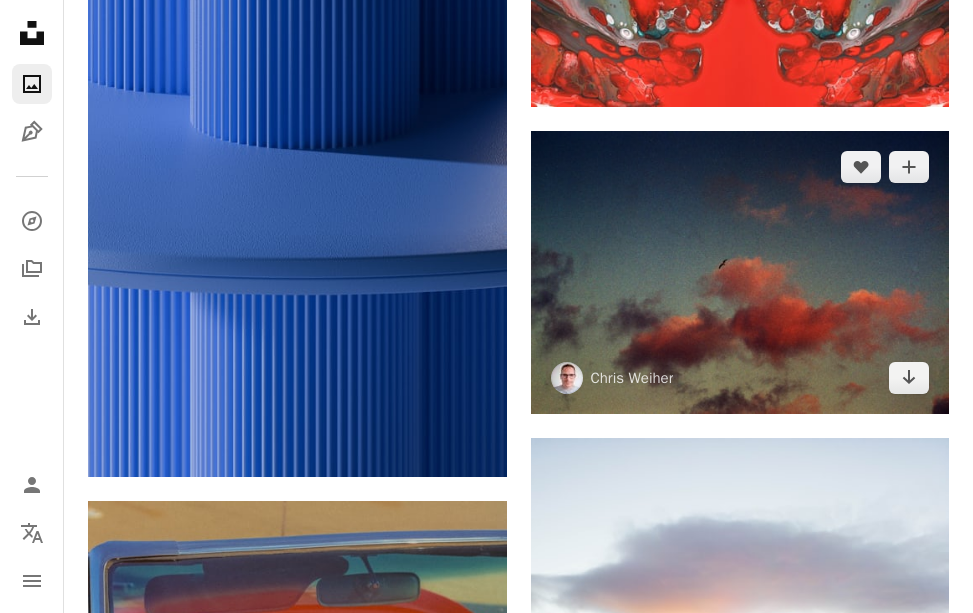 click at bounding box center (740, 273) 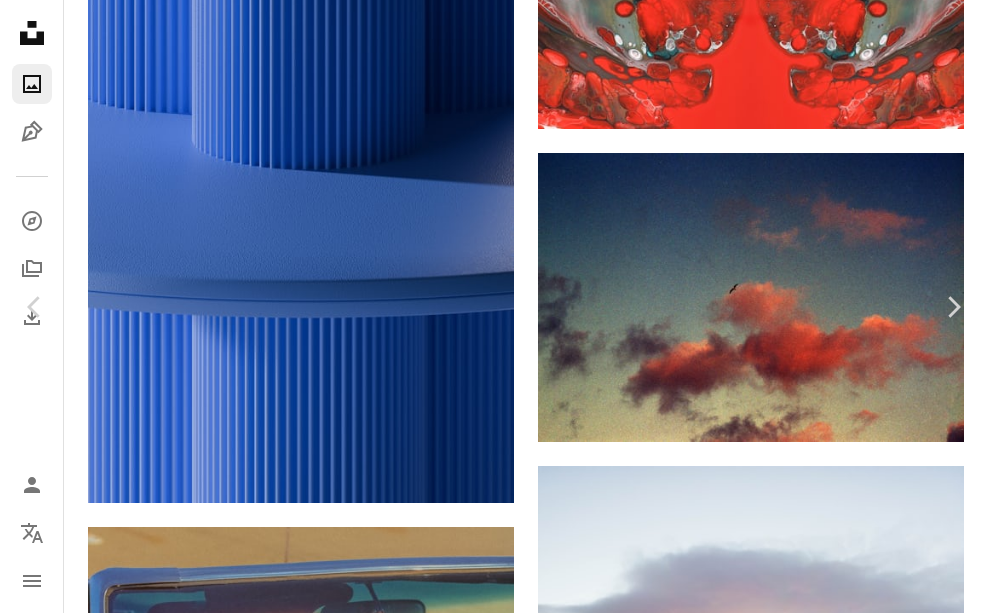 scroll, scrollTop: 0, scrollLeft: 0, axis: both 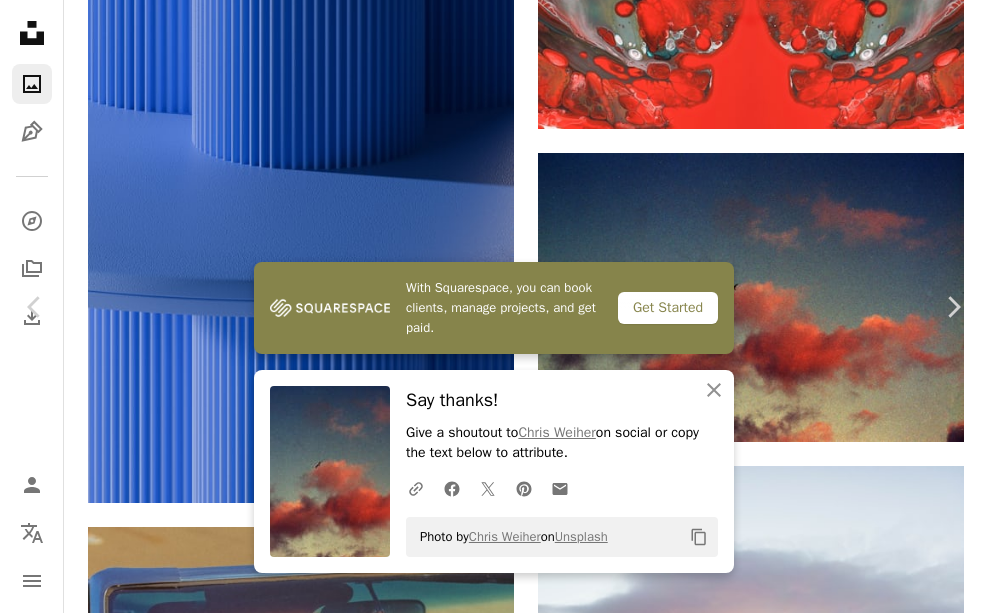 click at bounding box center (486, 4564) 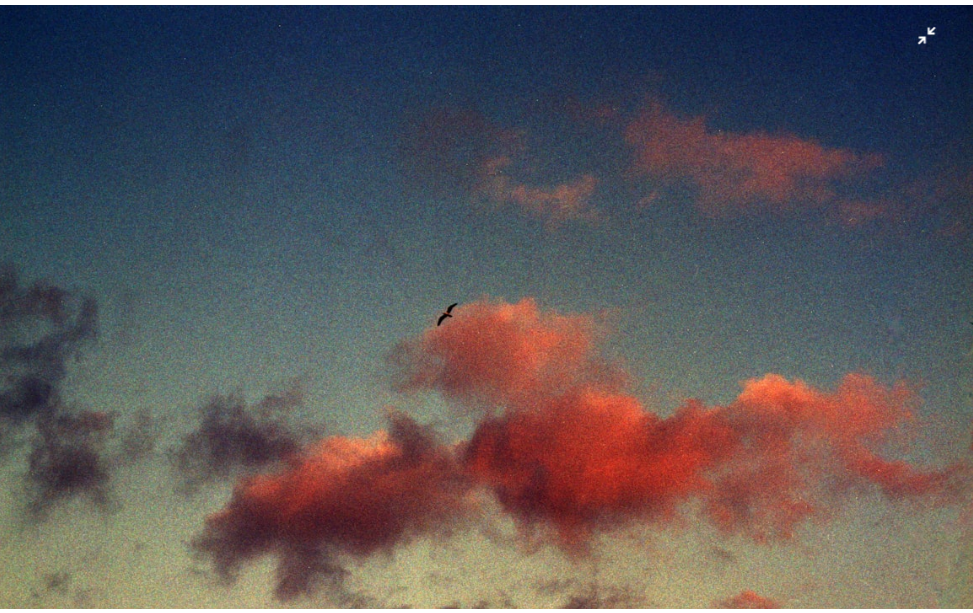 scroll, scrollTop: 19, scrollLeft: 0, axis: vertical 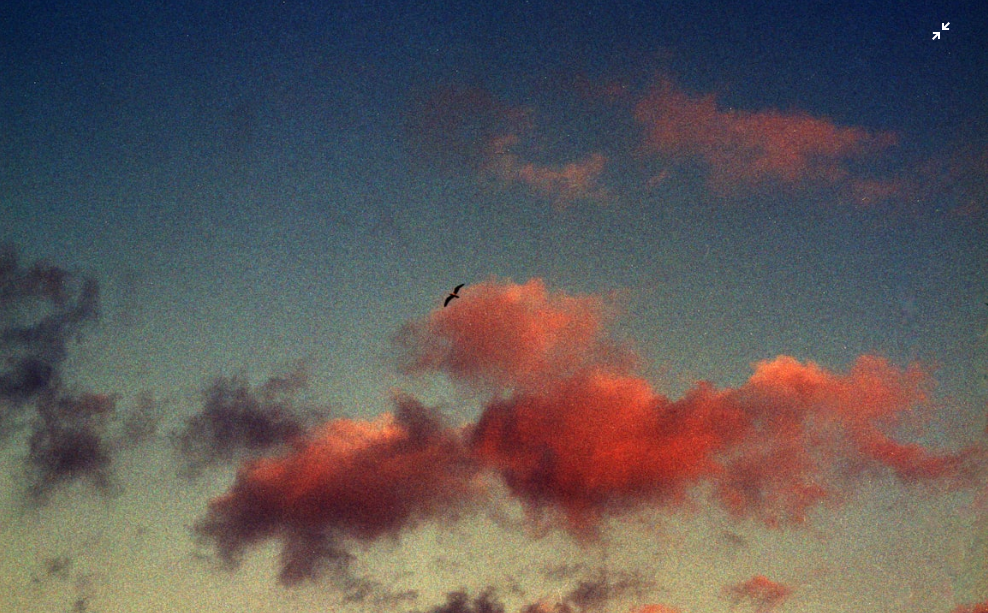 click at bounding box center [494, 315] 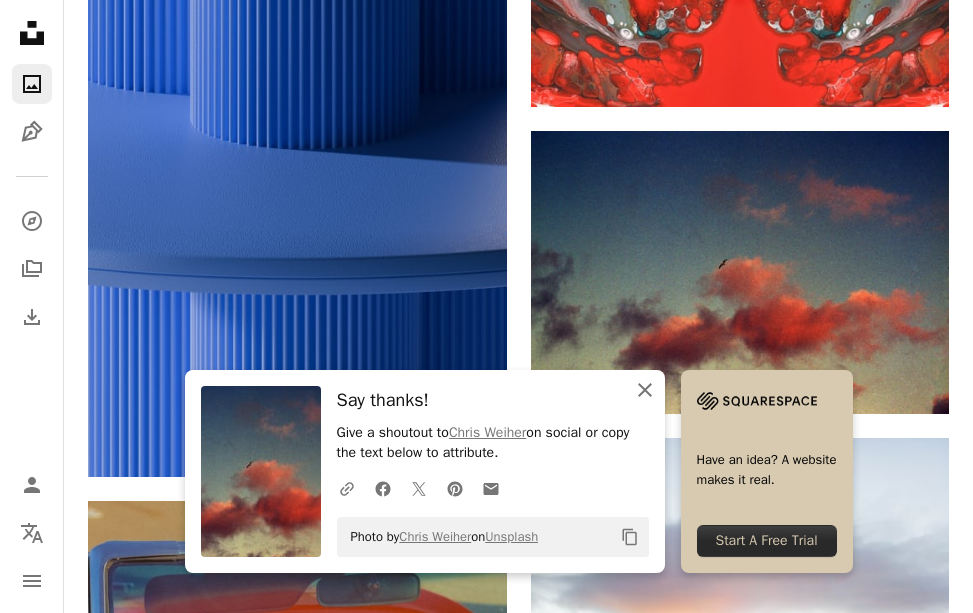 click on "An X shape Close" at bounding box center (645, 390) 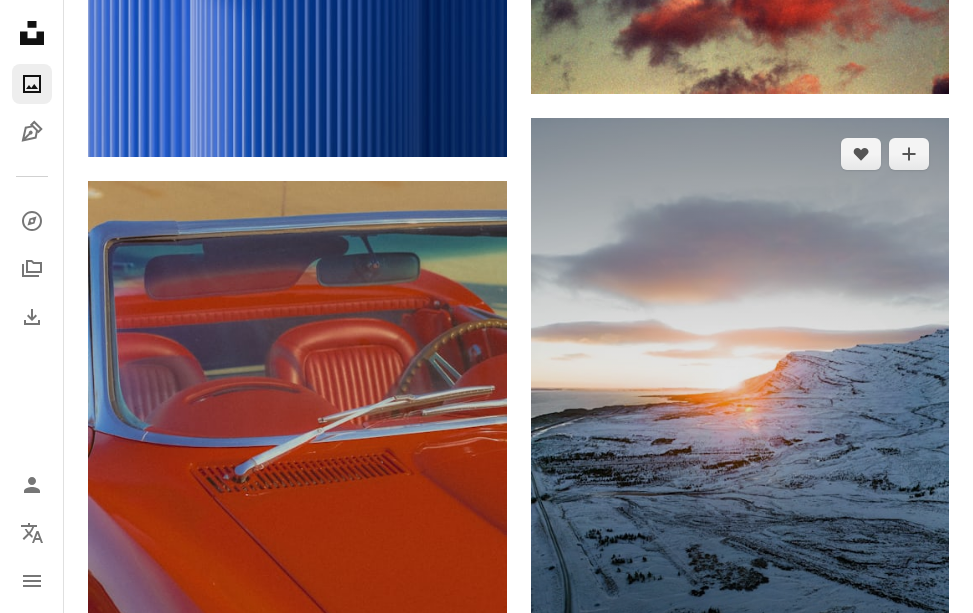 scroll, scrollTop: 2133, scrollLeft: 0, axis: vertical 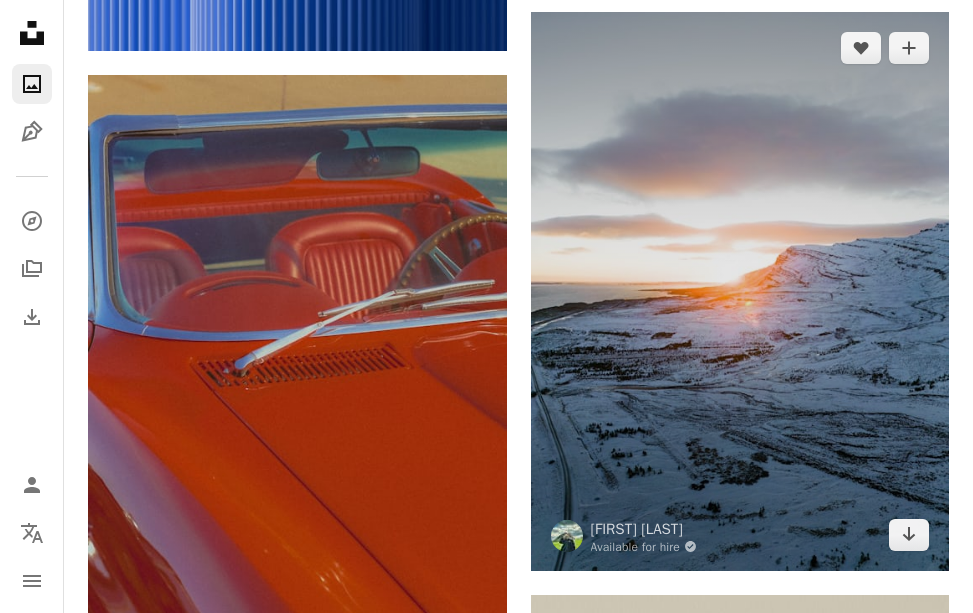 click at bounding box center [740, 291] 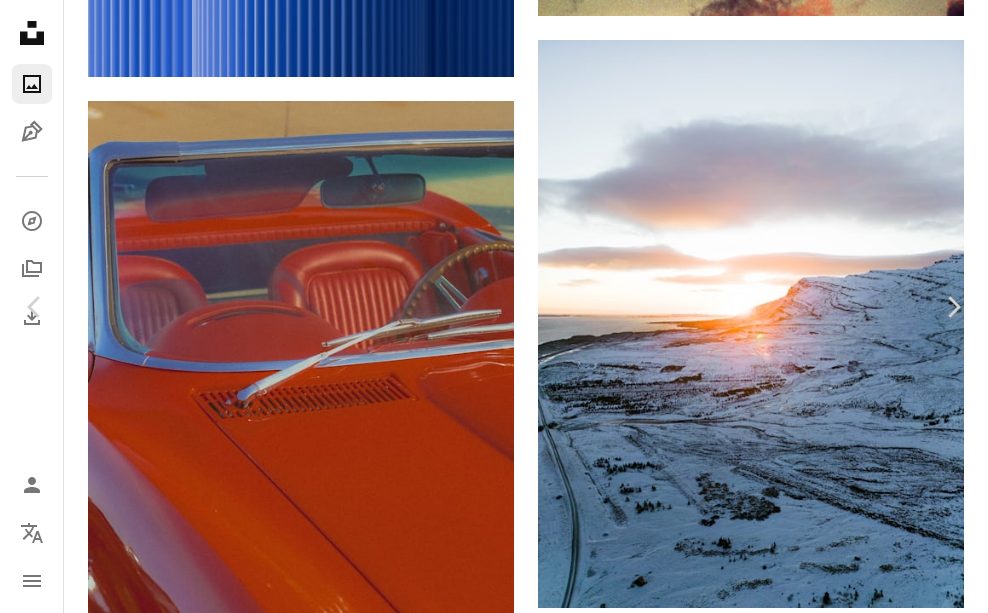 click on "Download free" at bounding box center (789, 3831) 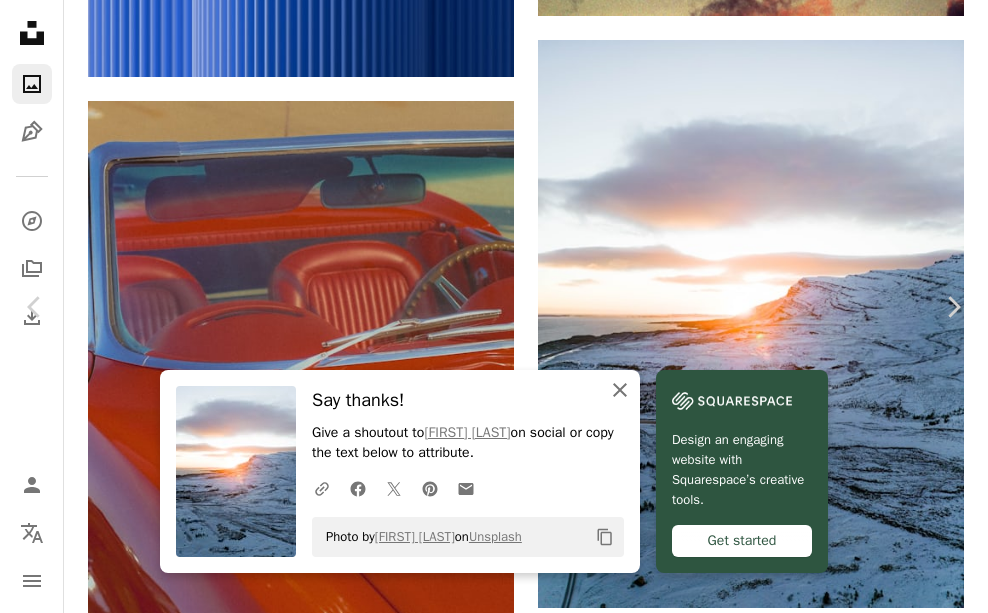 click on "An X shape" 